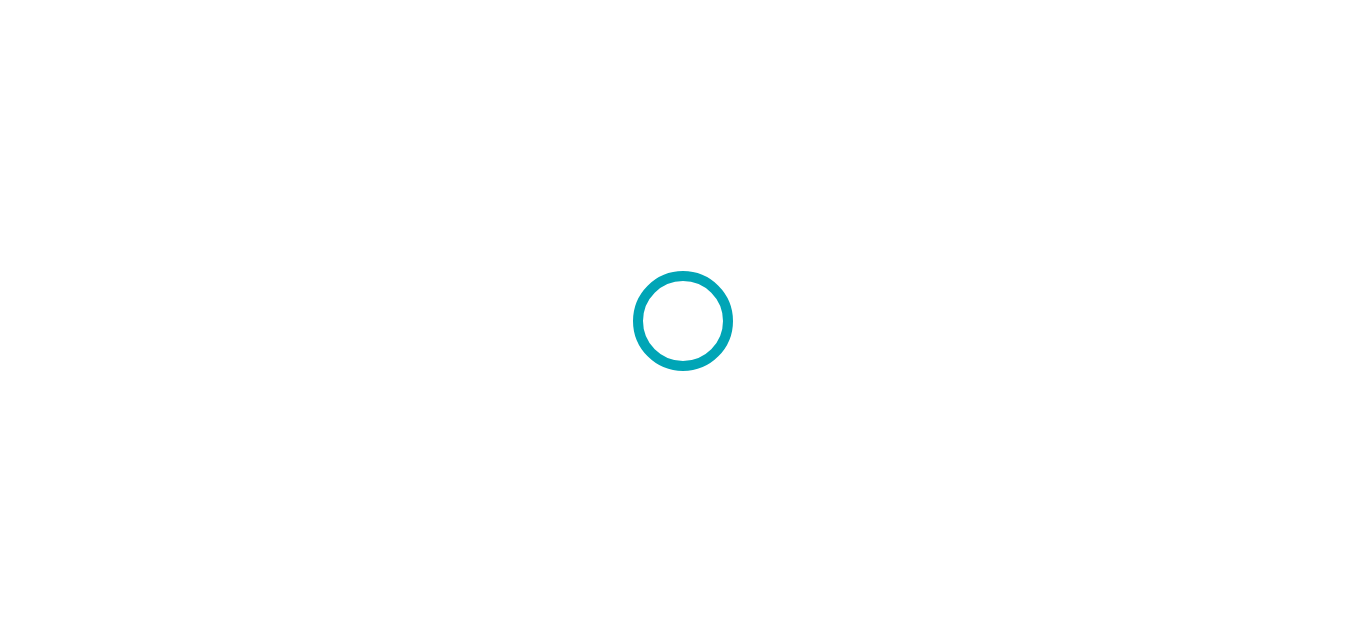 scroll, scrollTop: 0, scrollLeft: 0, axis: both 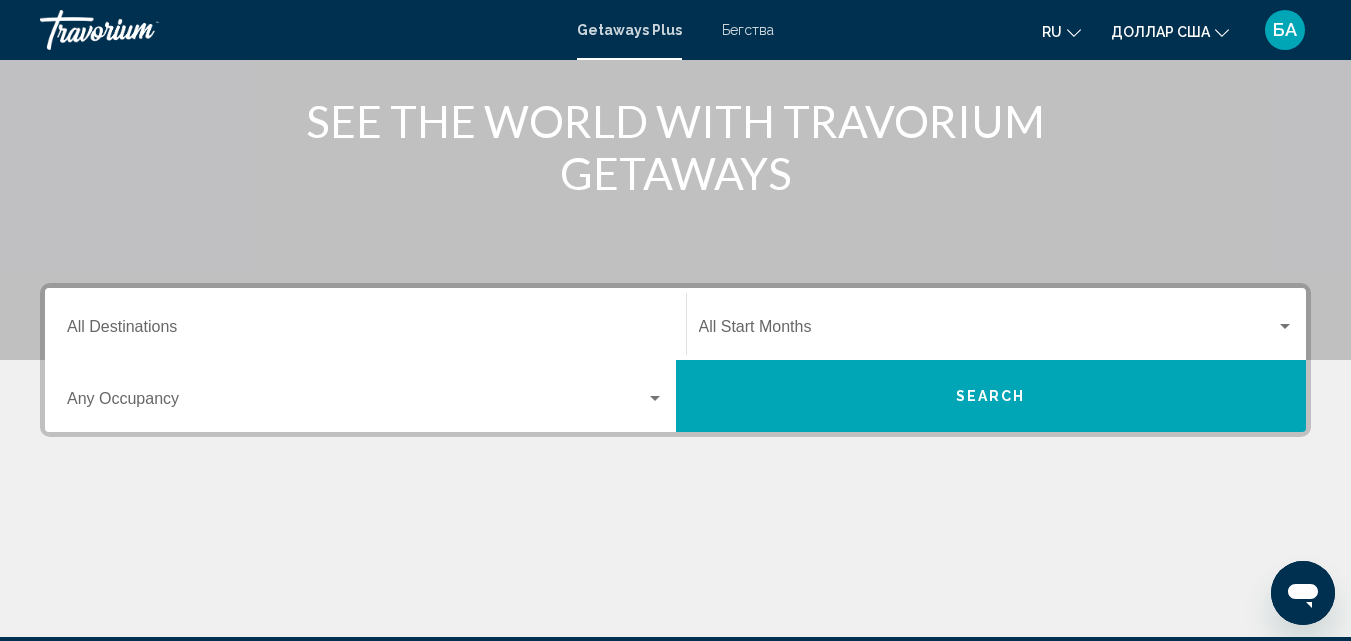 click on "Destination All Destinations" at bounding box center [365, 324] 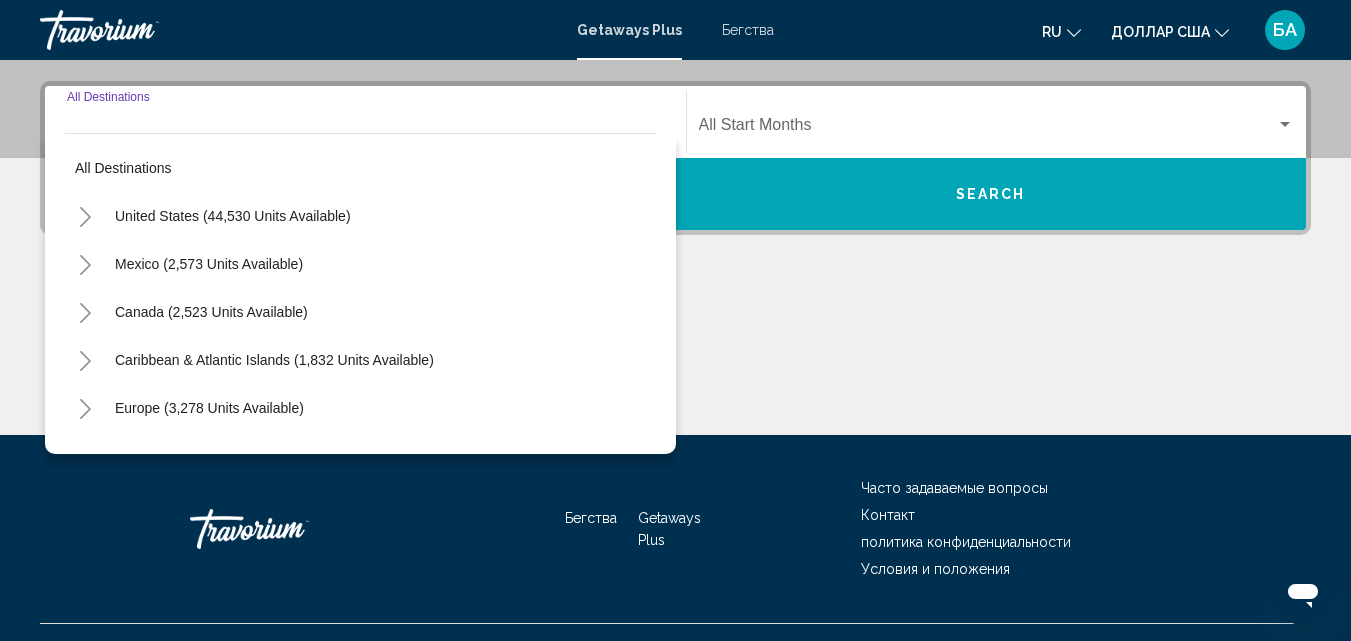 scroll, scrollTop: 458, scrollLeft: 0, axis: vertical 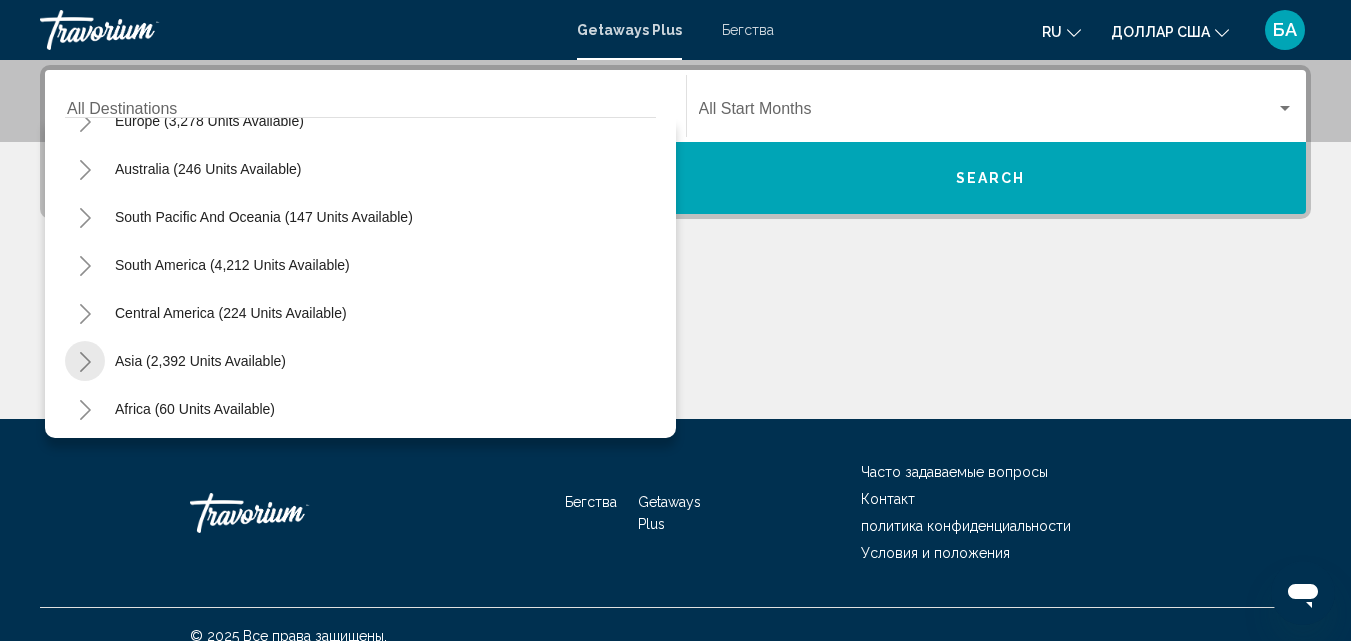 click 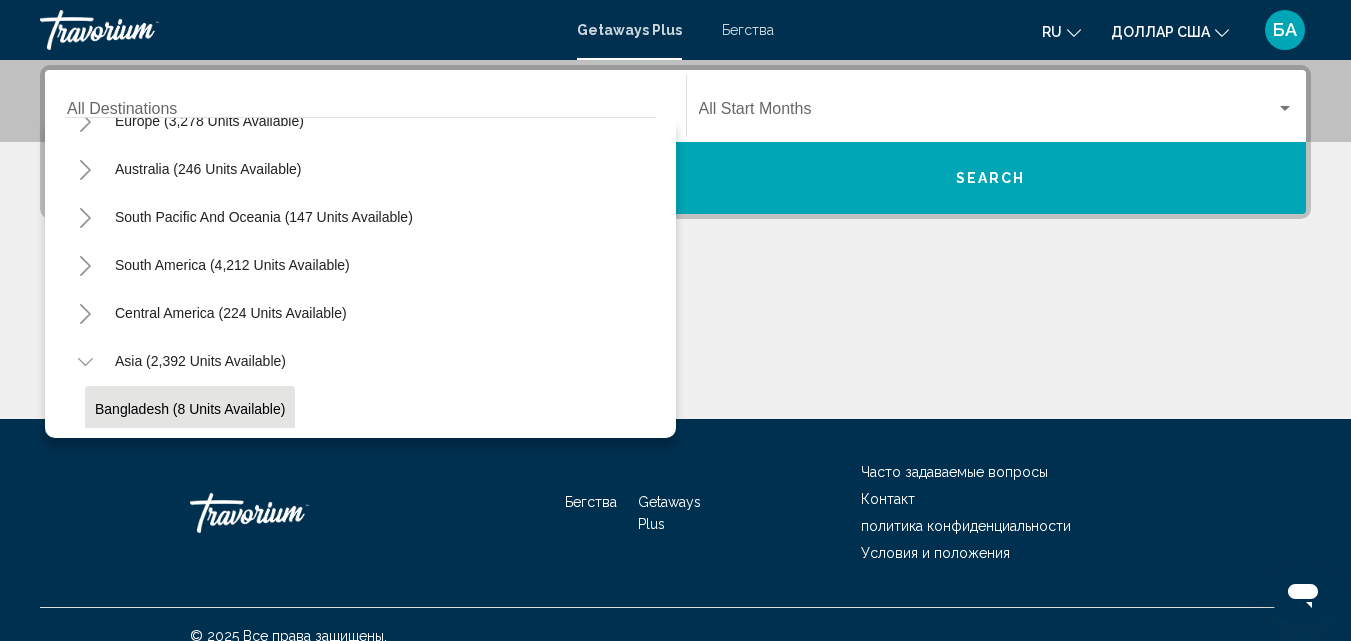 type 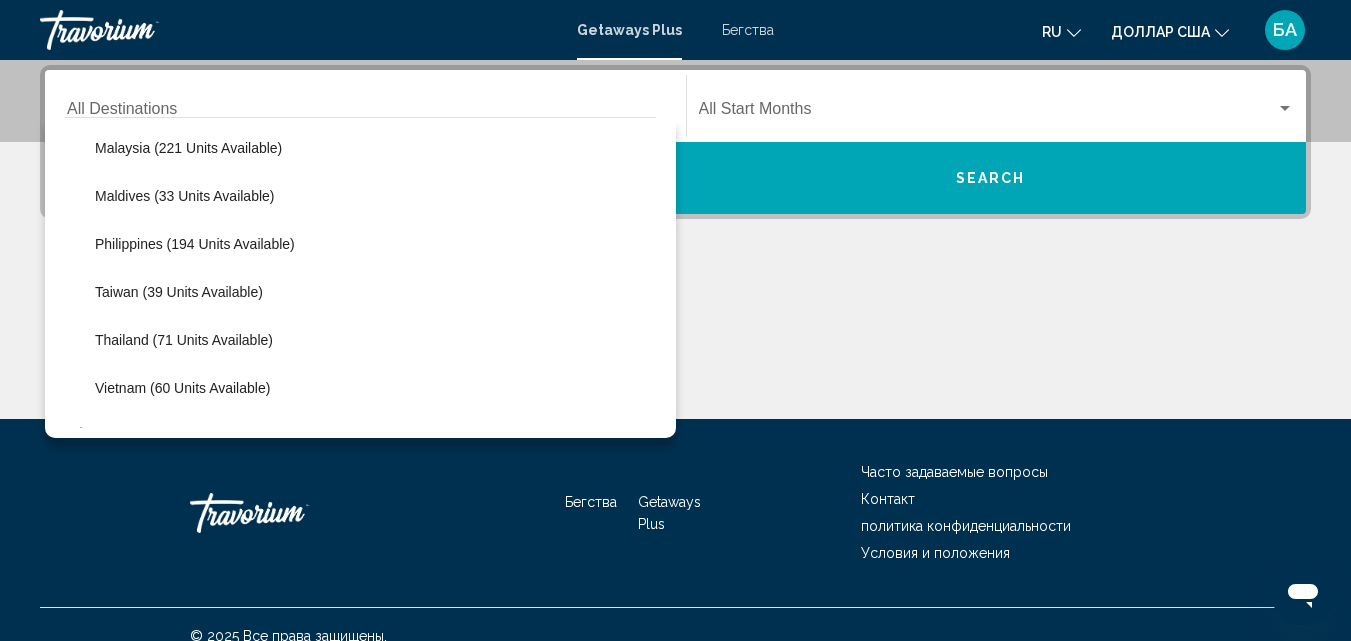 scroll, scrollTop: 684, scrollLeft: 0, axis: vertical 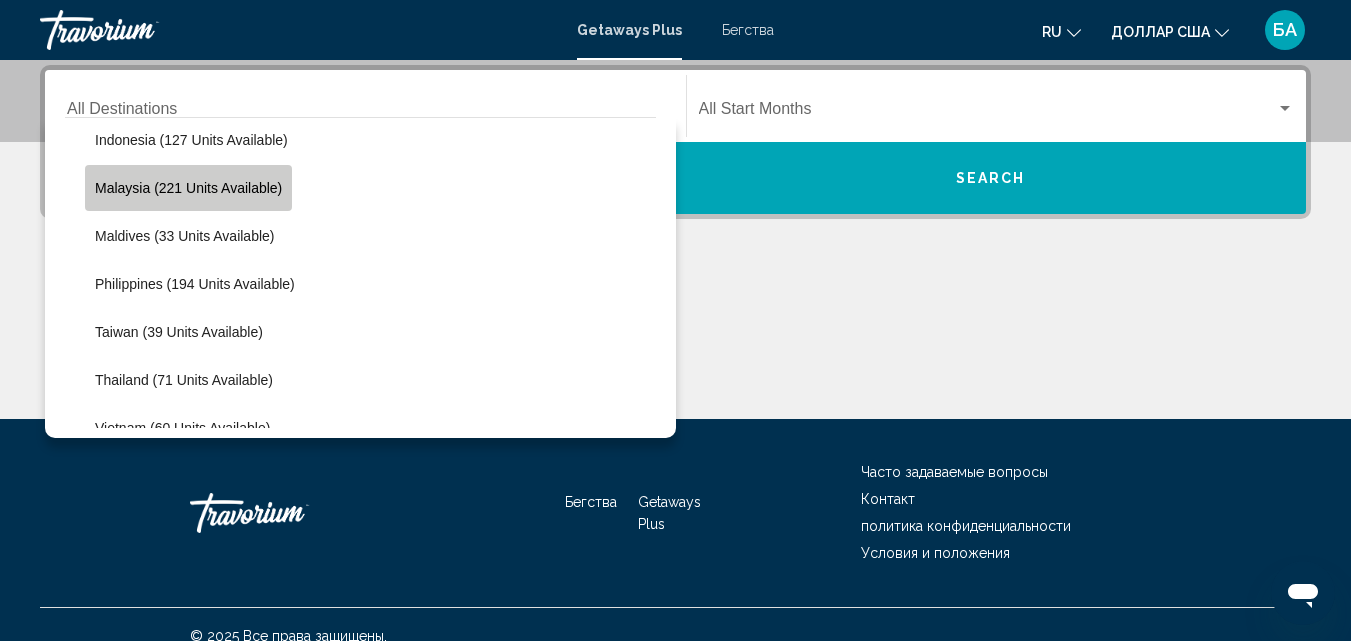click on "Malaysia (221 units available)" 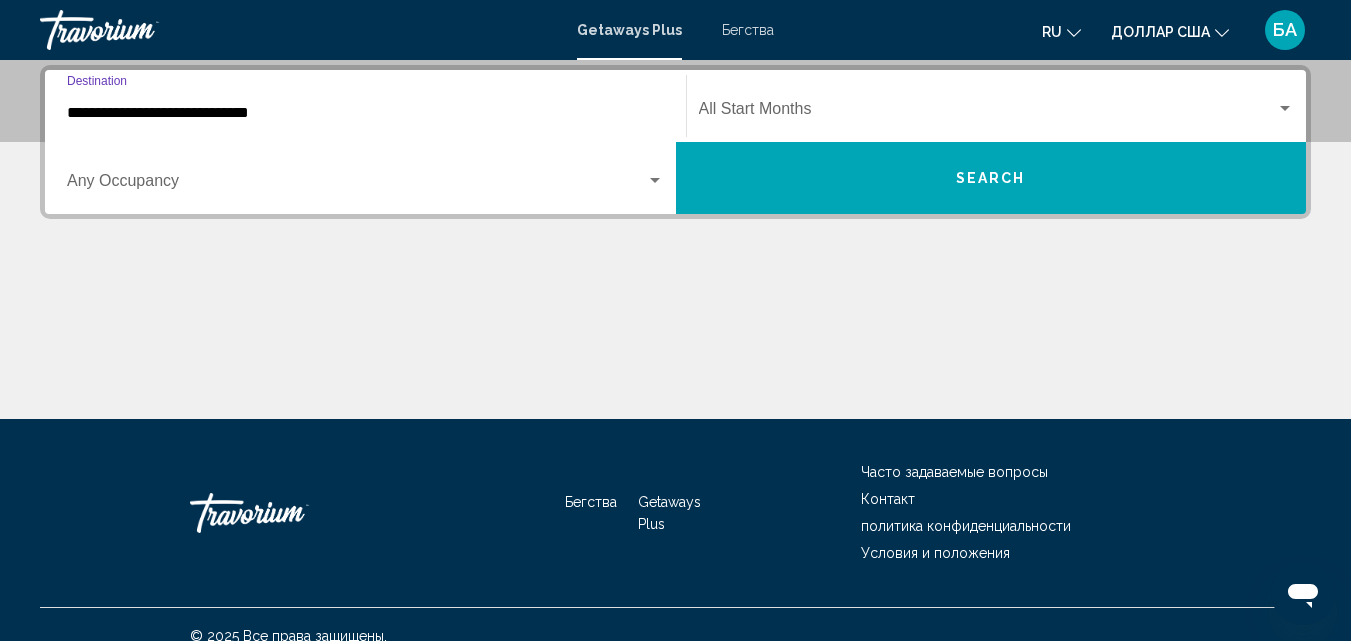 click at bounding box center [1285, 109] 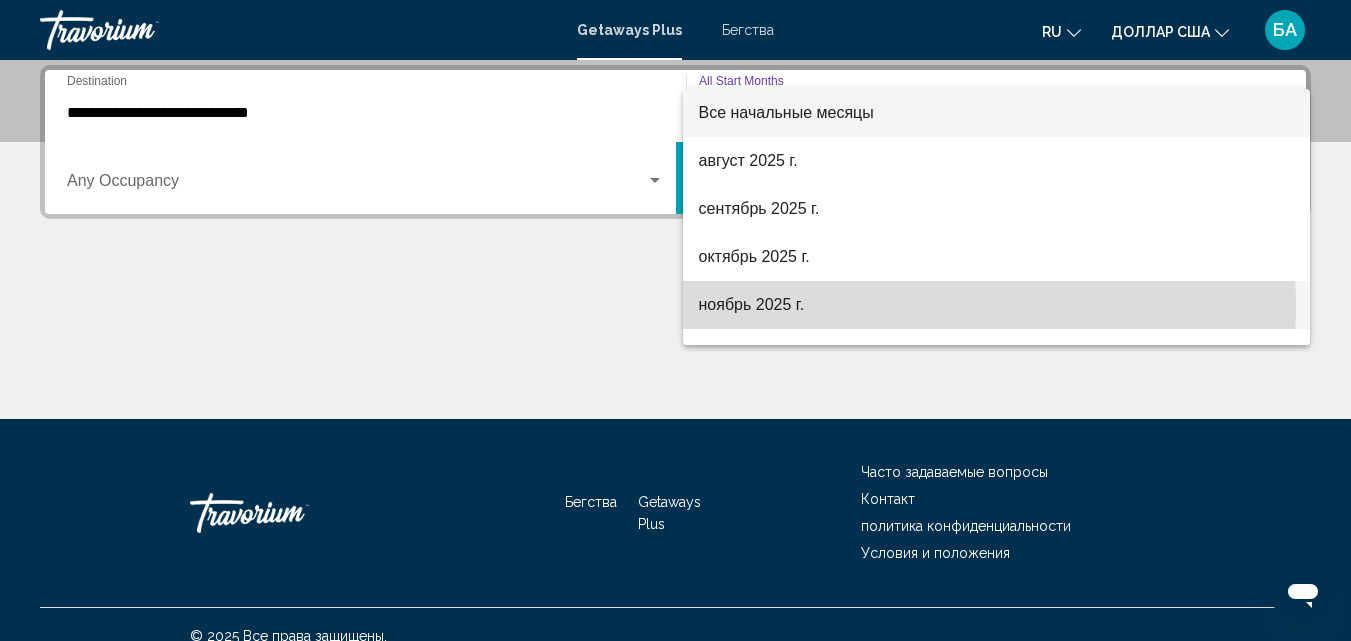 click on "ноябрь 2025 г." at bounding box center (752, 304) 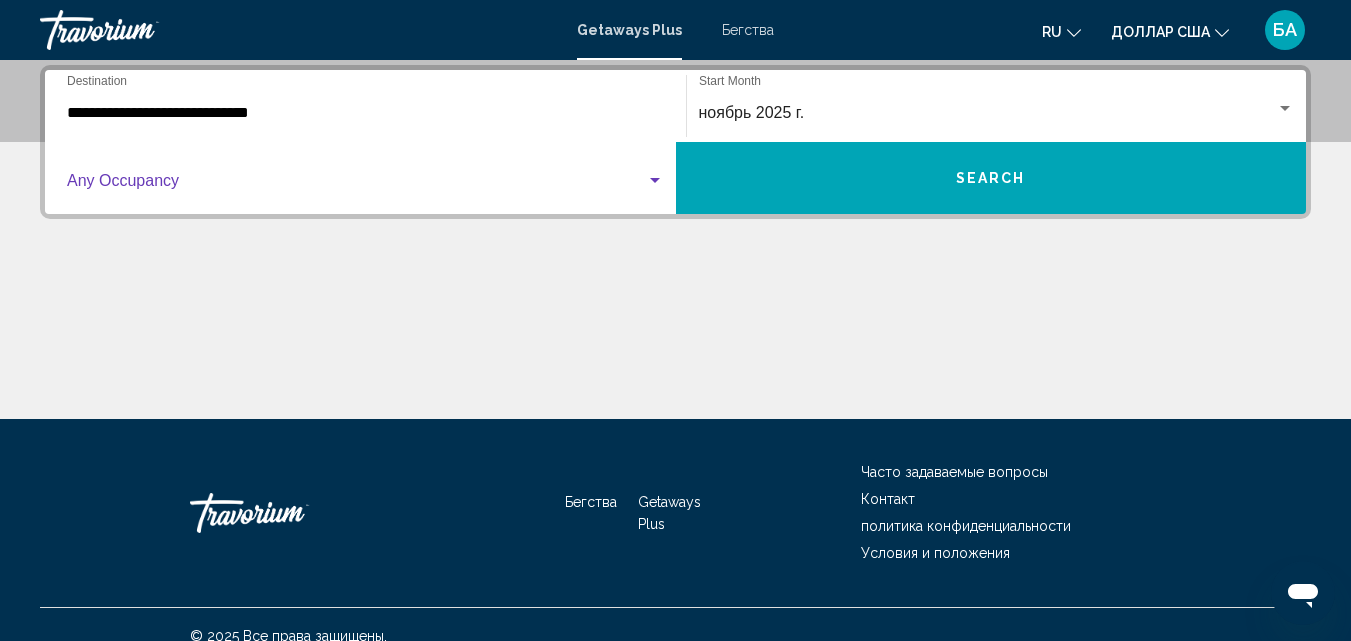 click at bounding box center [655, 181] 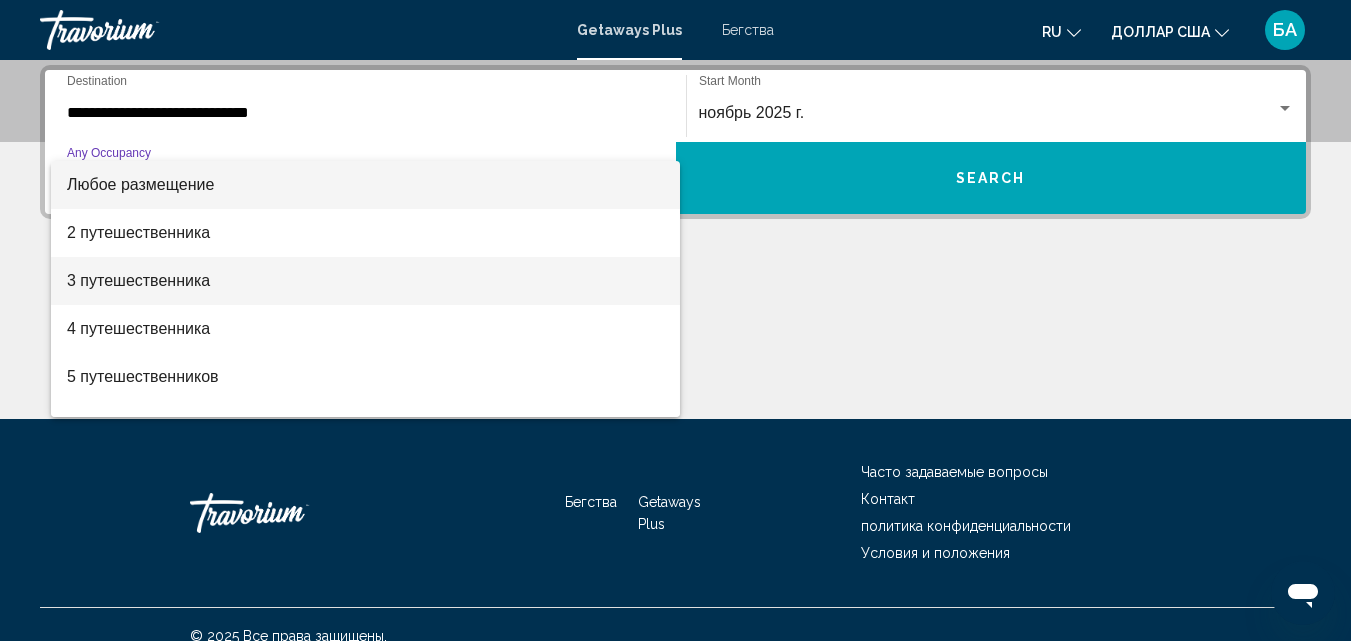 click on "3 путешественника" at bounding box center (365, 281) 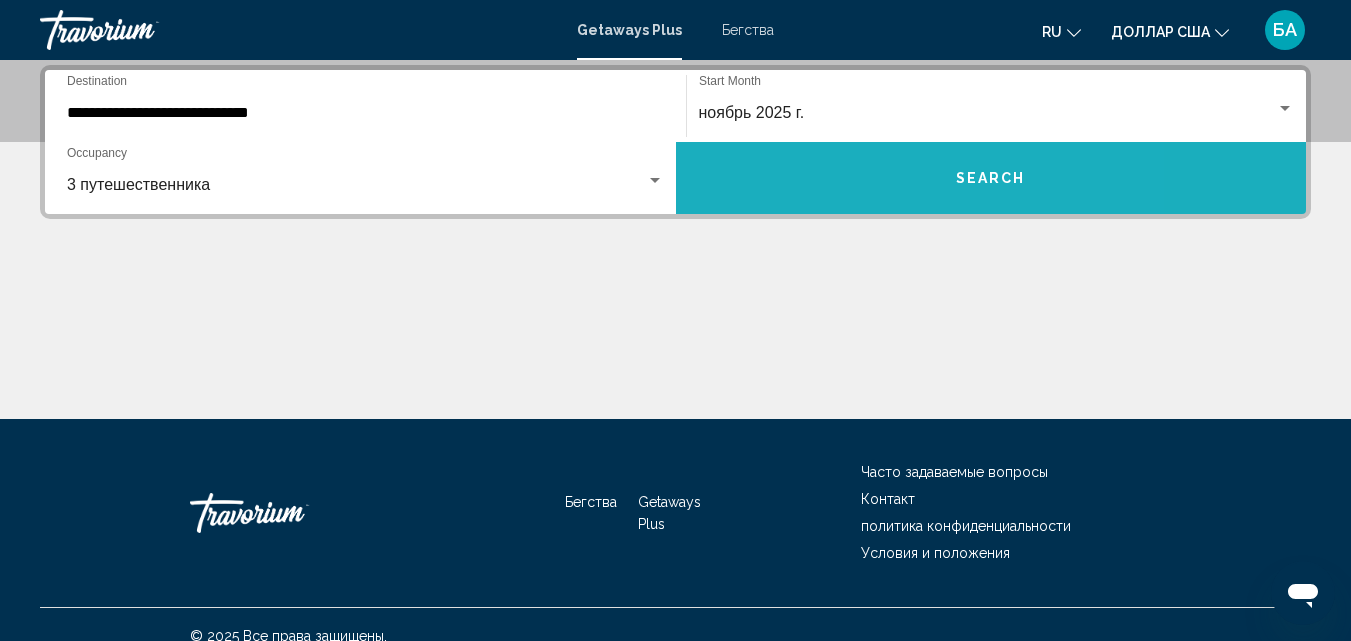 click on "Search" at bounding box center (991, 178) 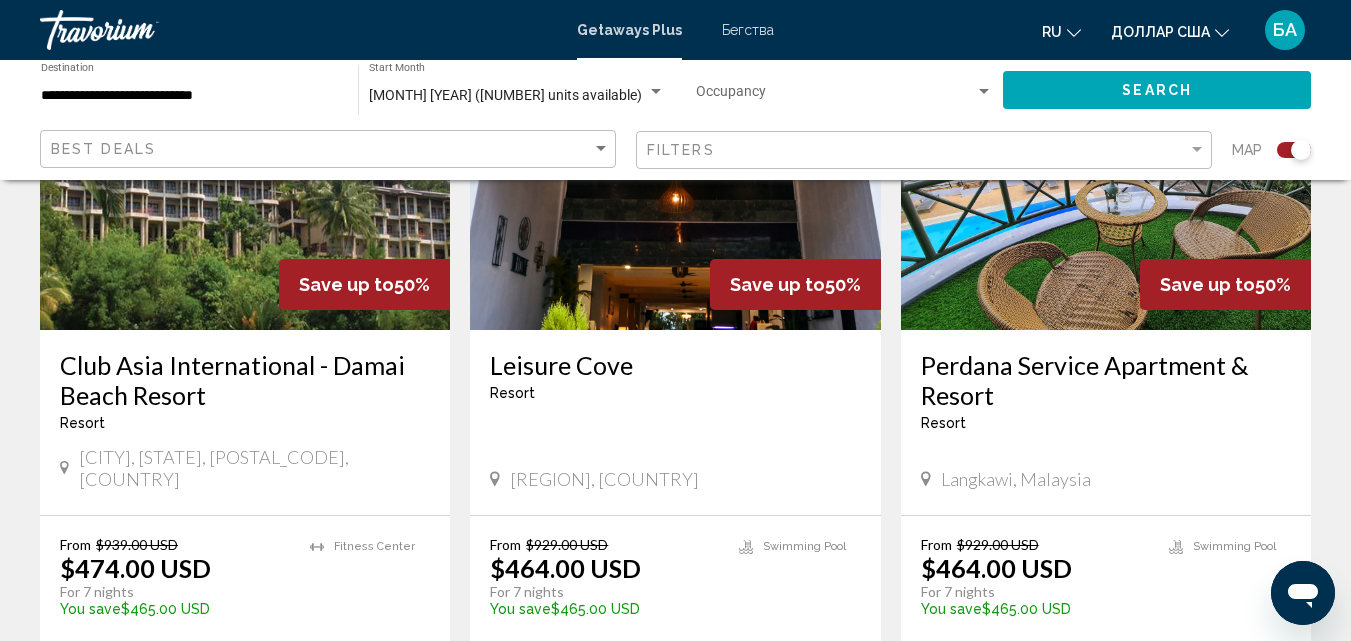 scroll, scrollTop: 1000, scrollLeft: 0, axis: vertical 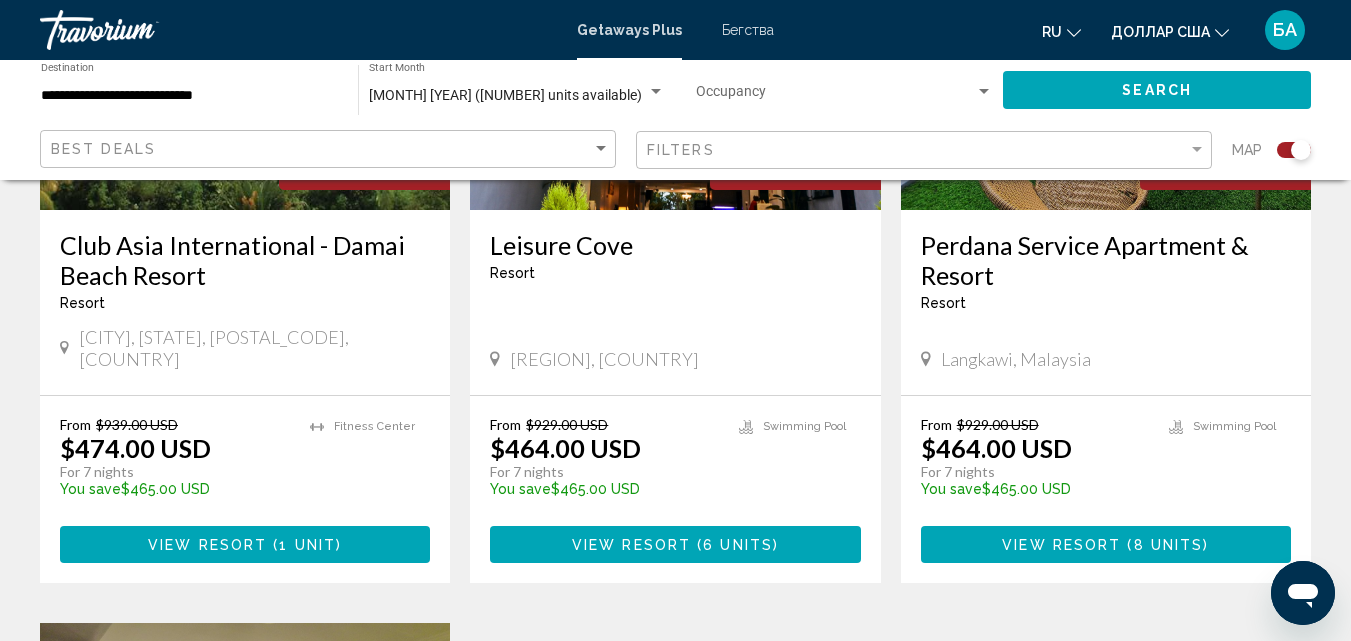 click on "View Resort    ( 8 units )" at bounding box center [1105, 544] 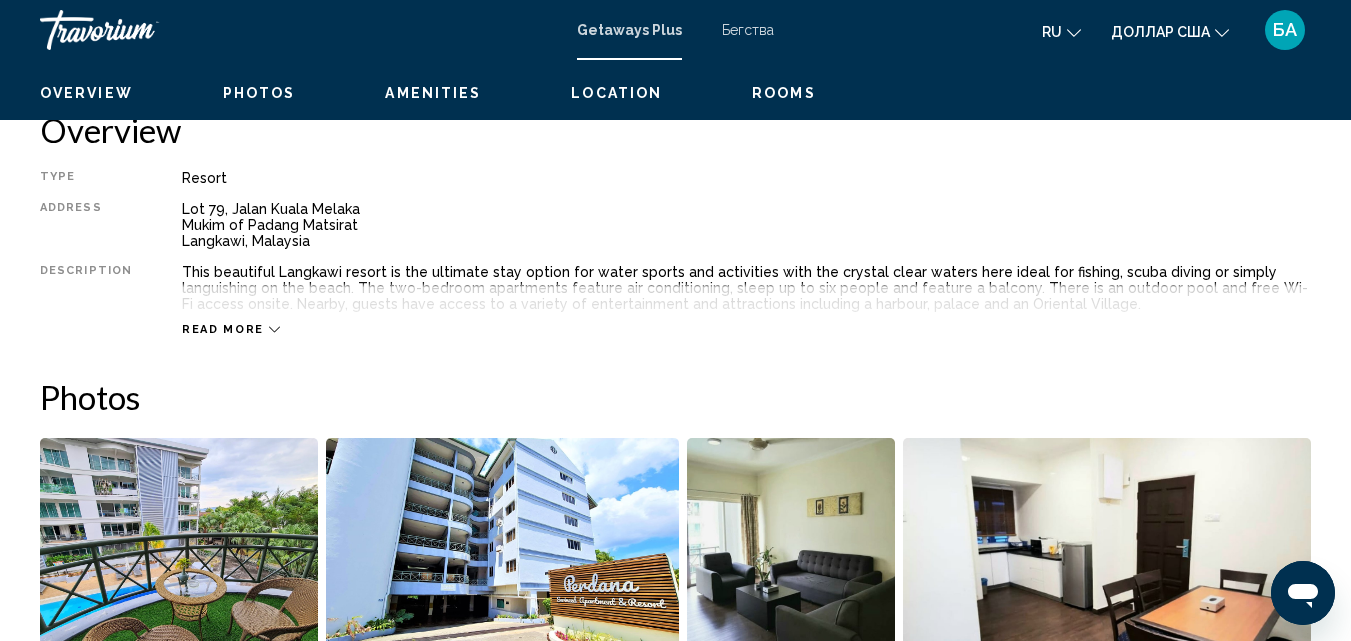 scroll, scrollTop: 214, scrollLeft: 0, axis: vertical 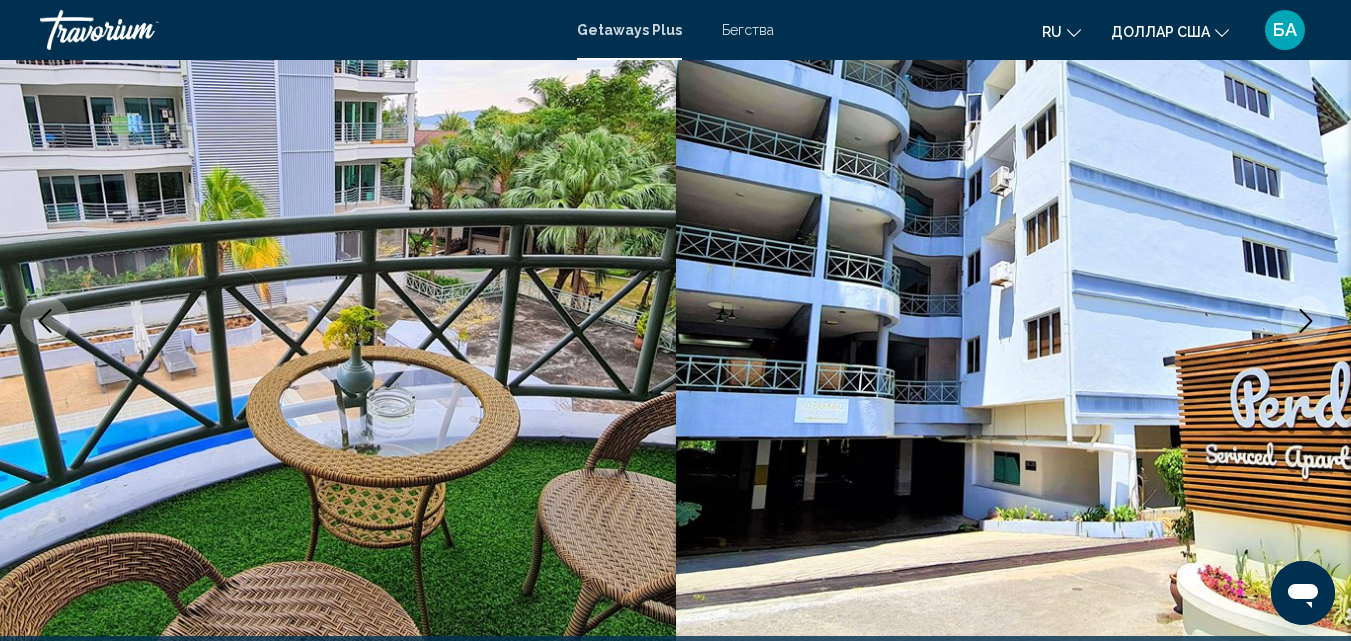 click at bounding box center [1306, 321] 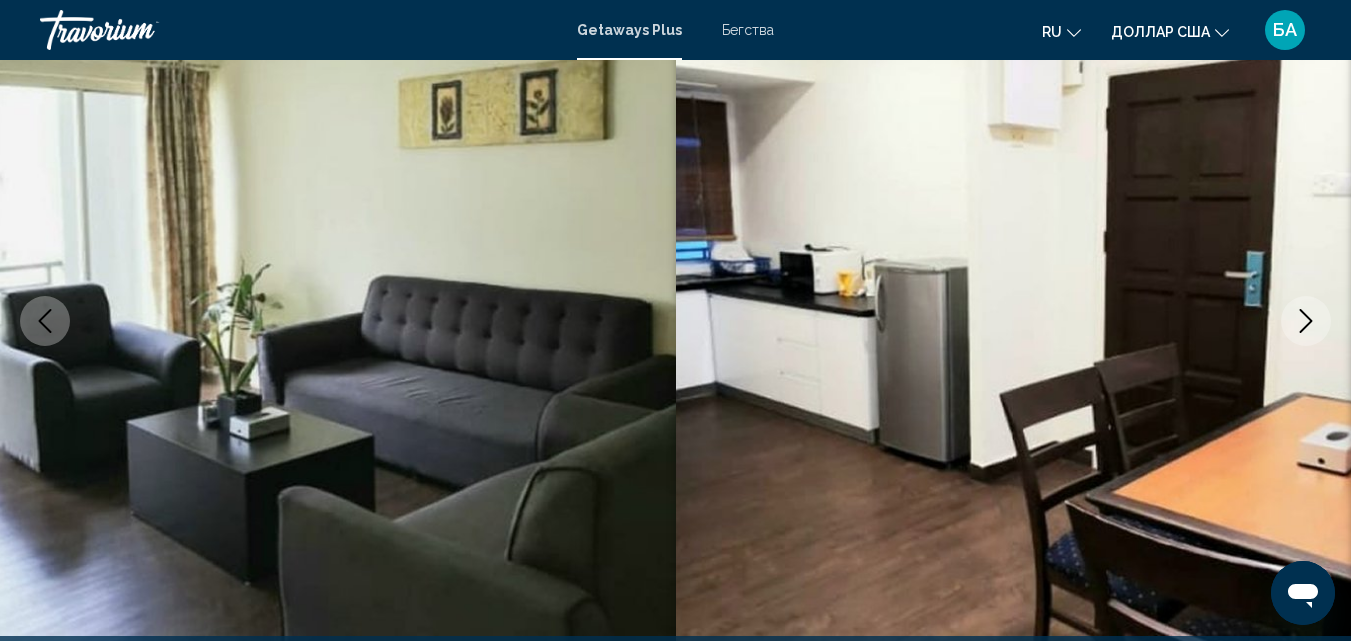 click at bounding box center (1306, 321) 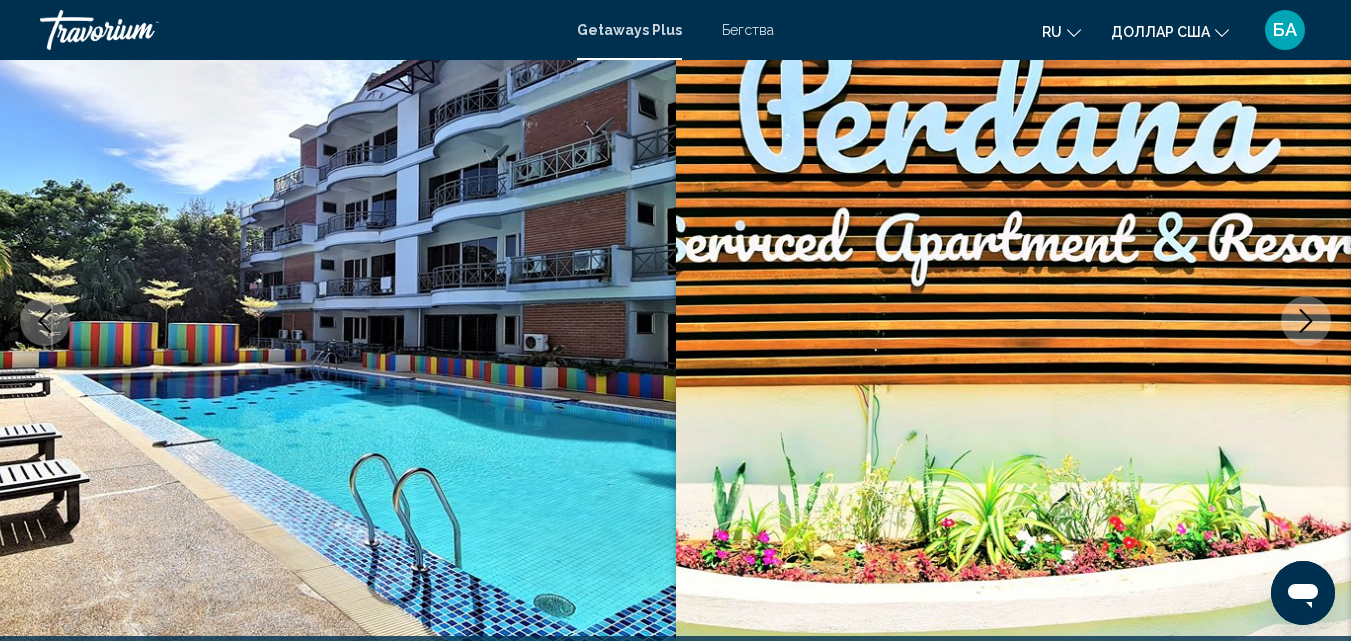 click at bounding box center [1306, 321] 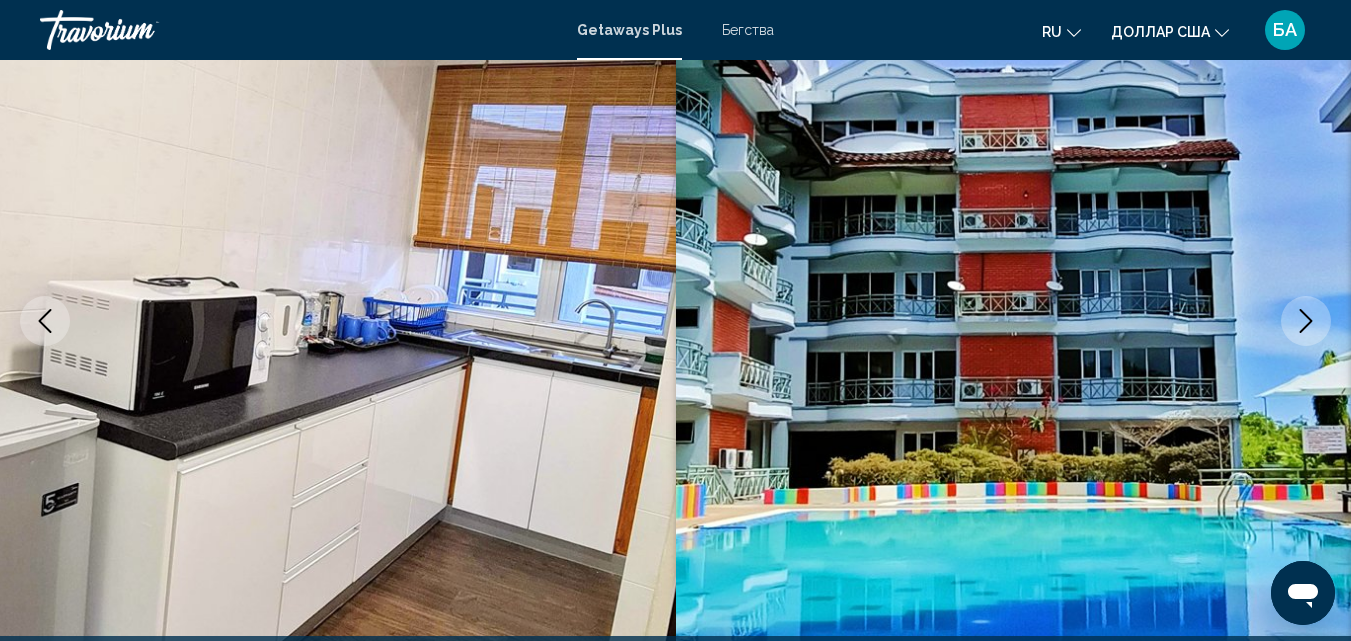 click at bounding box center (1306, 321) 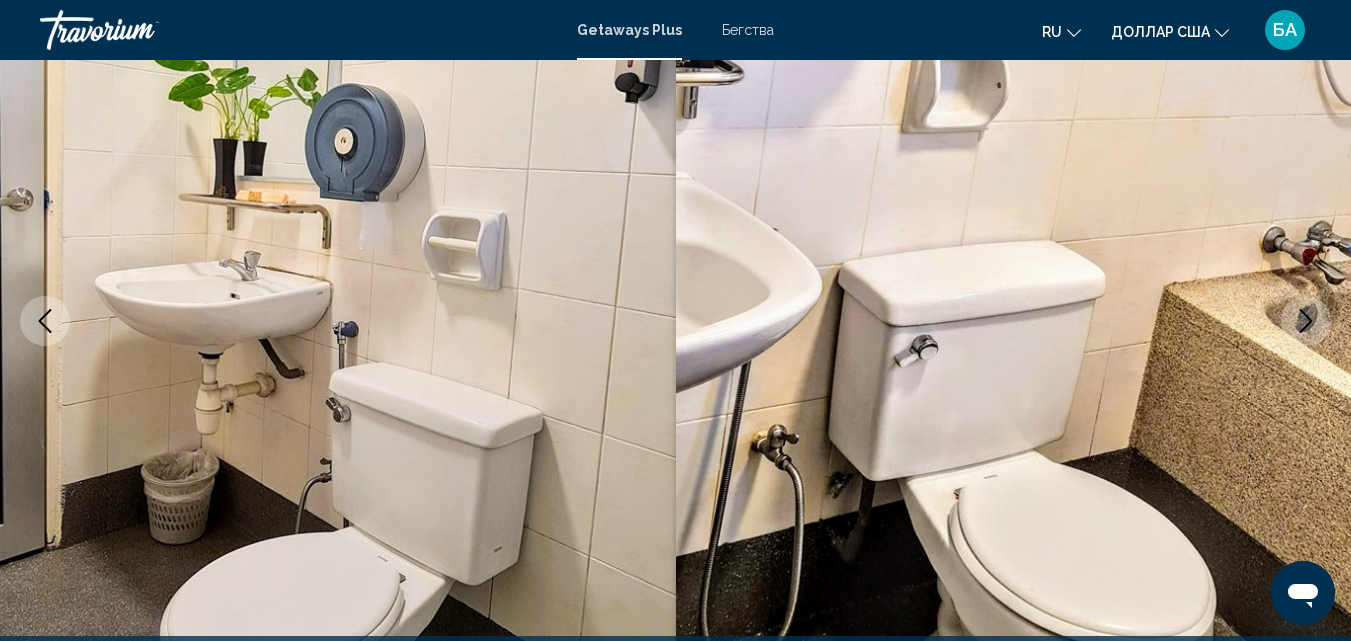 scroll, scrollTop: 774, scrollLeft: 0, axis: vertical 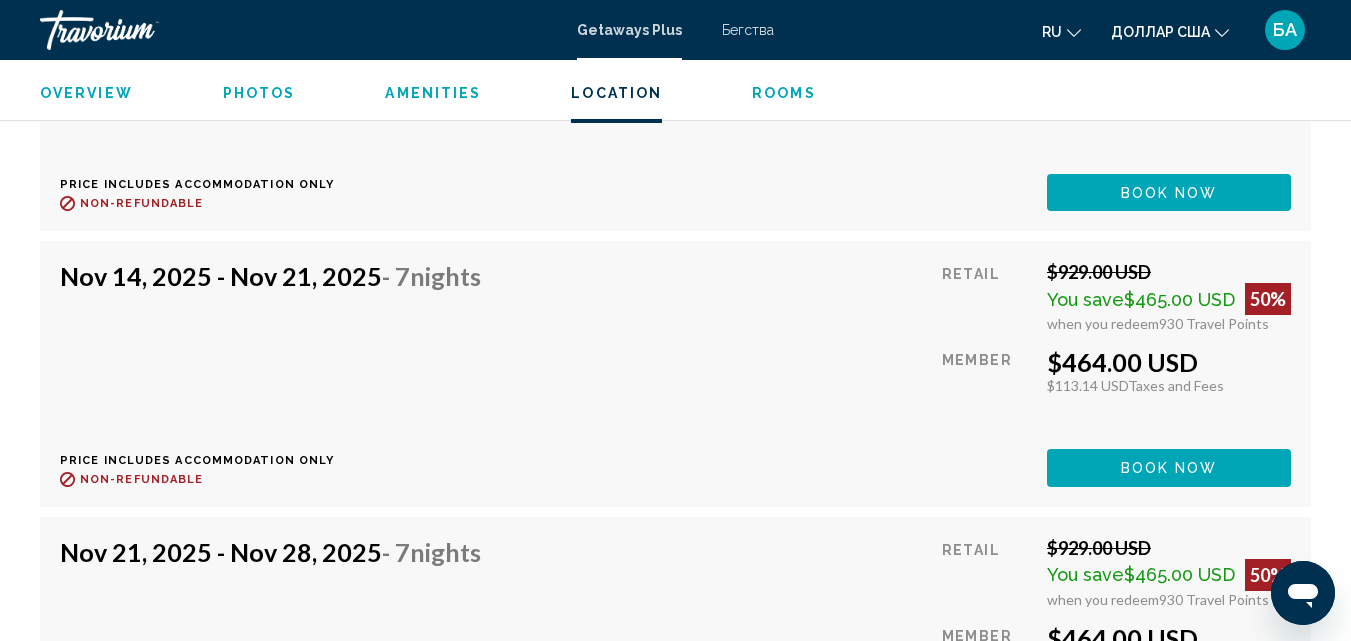 type 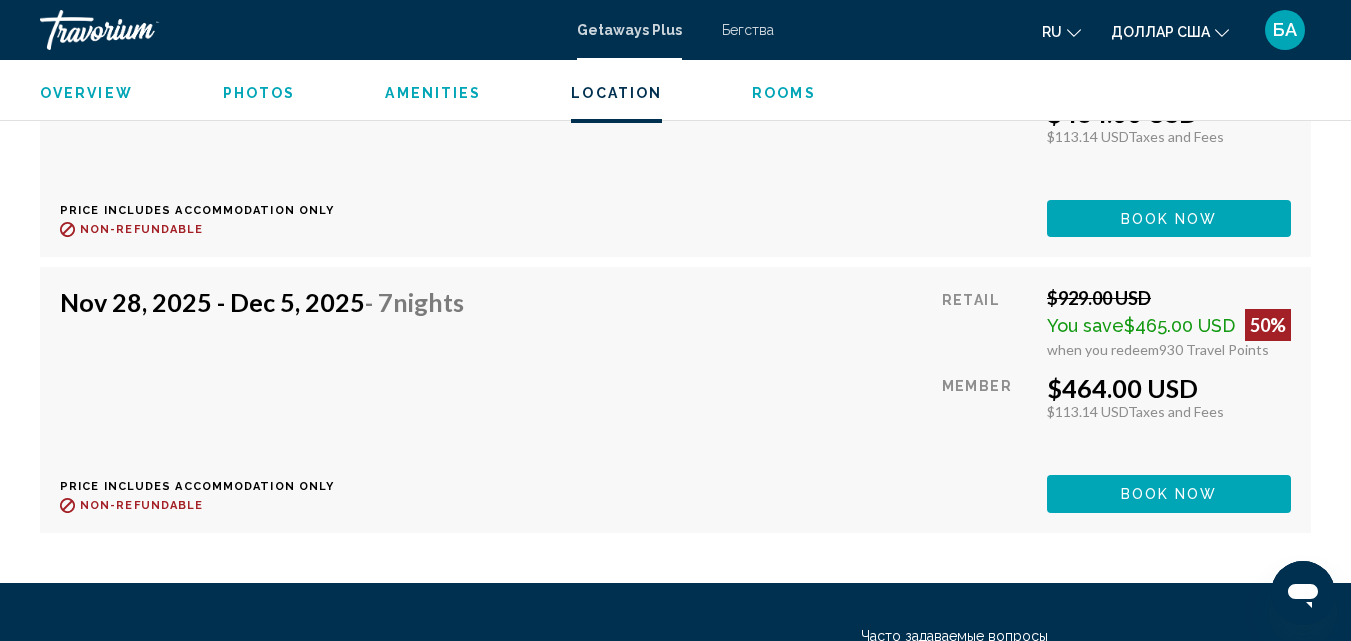 scroll, scrollTop: 4775, scrollLeft: 0, axis: vertical 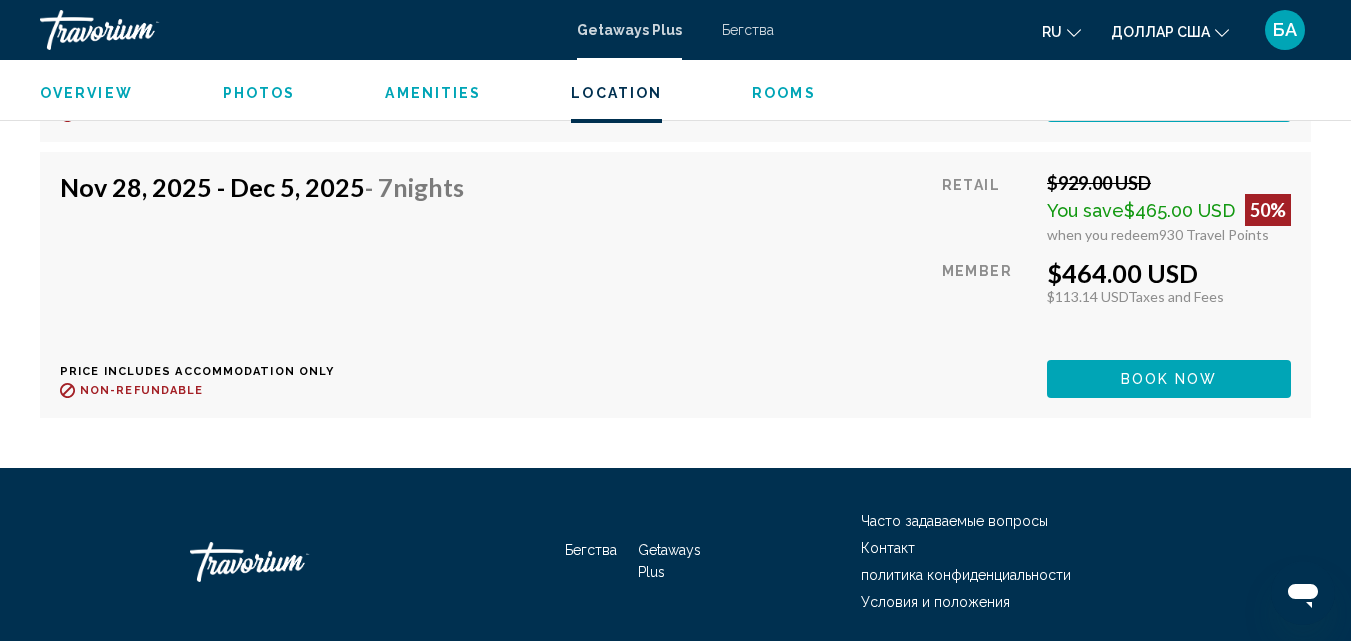 click on "Book now" at bounding box center [1169, -447] 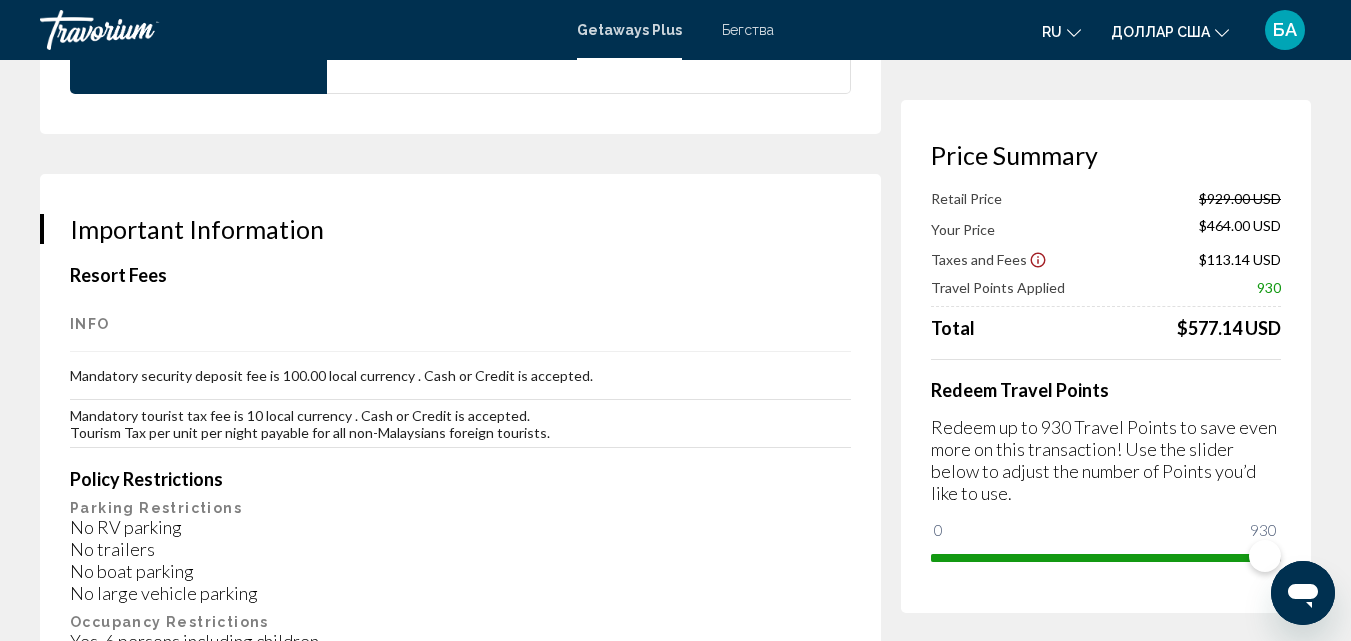 scroll, scrollTop: 3080, scrollLeft: 0, axis: vertical 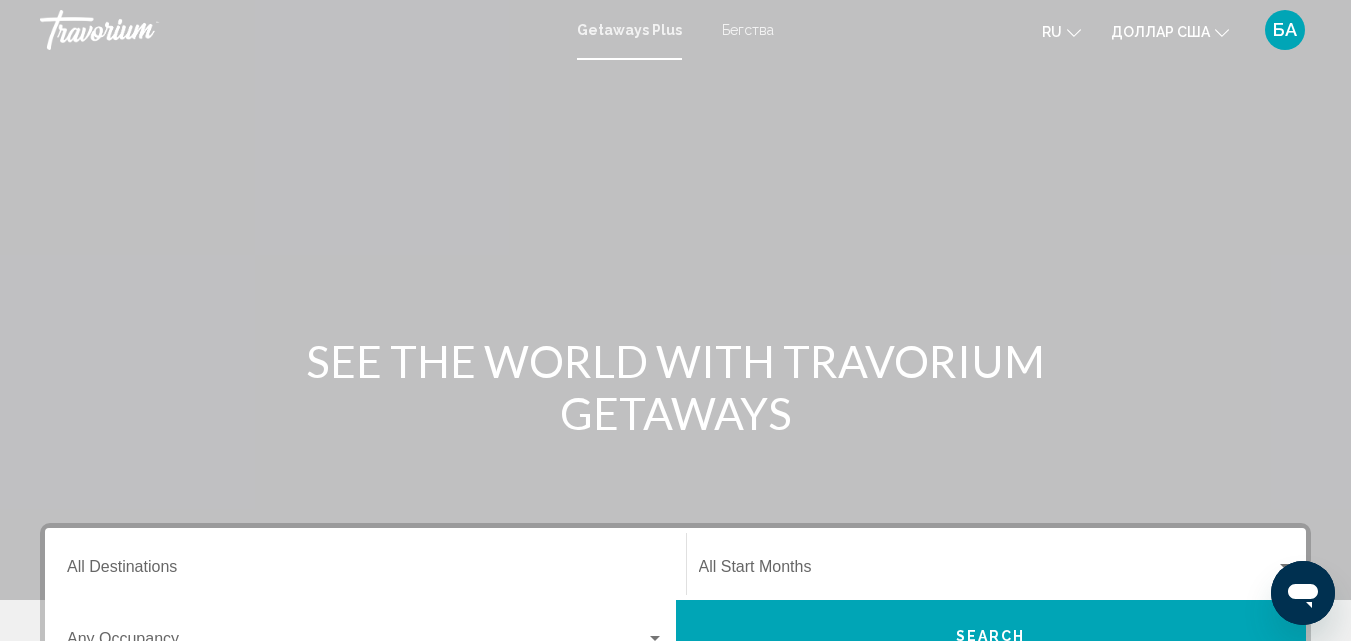 click on "Бегства" at bounding box center [748, 30] 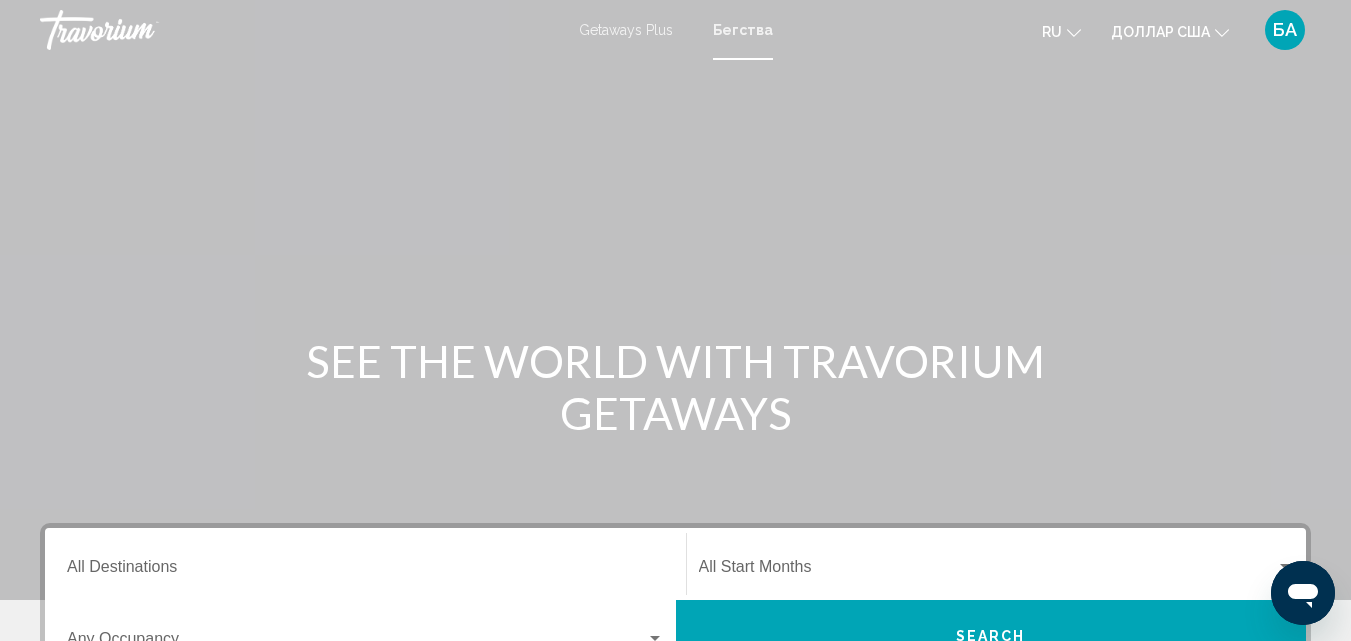 click on "Destination All Destinations" at bounding box center [365, 571] 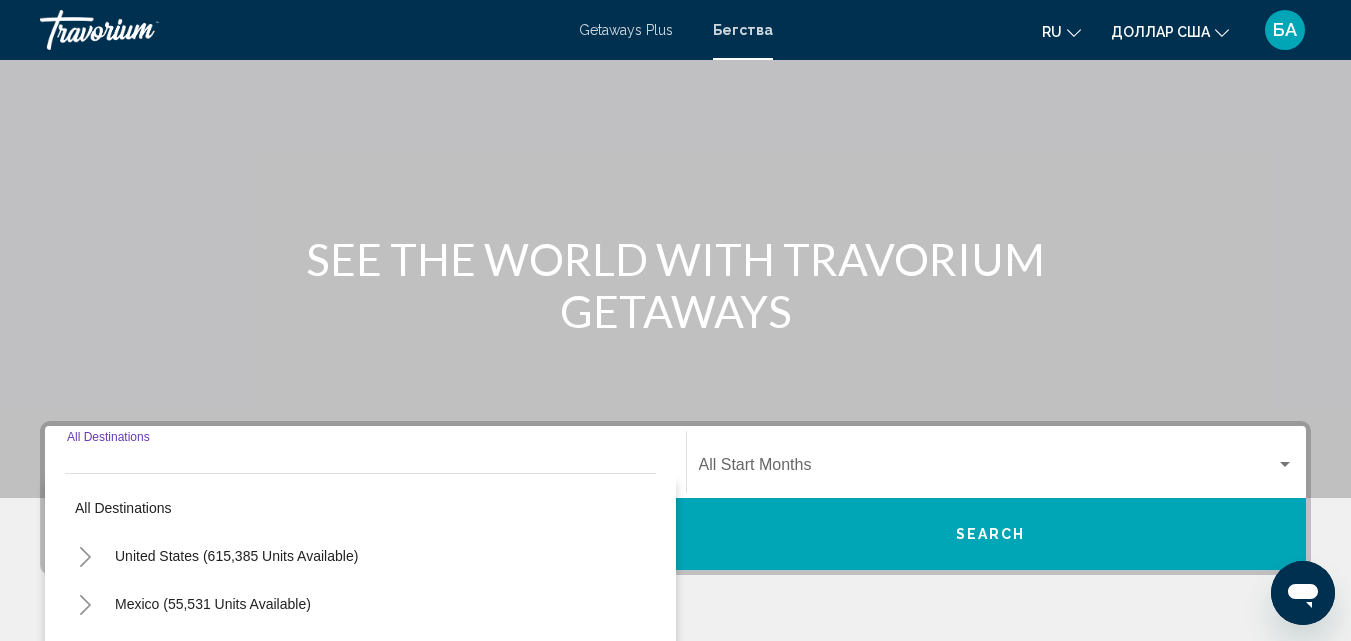 scroll, scrollTop: 458, scrollLeft: 0, axis: vertical 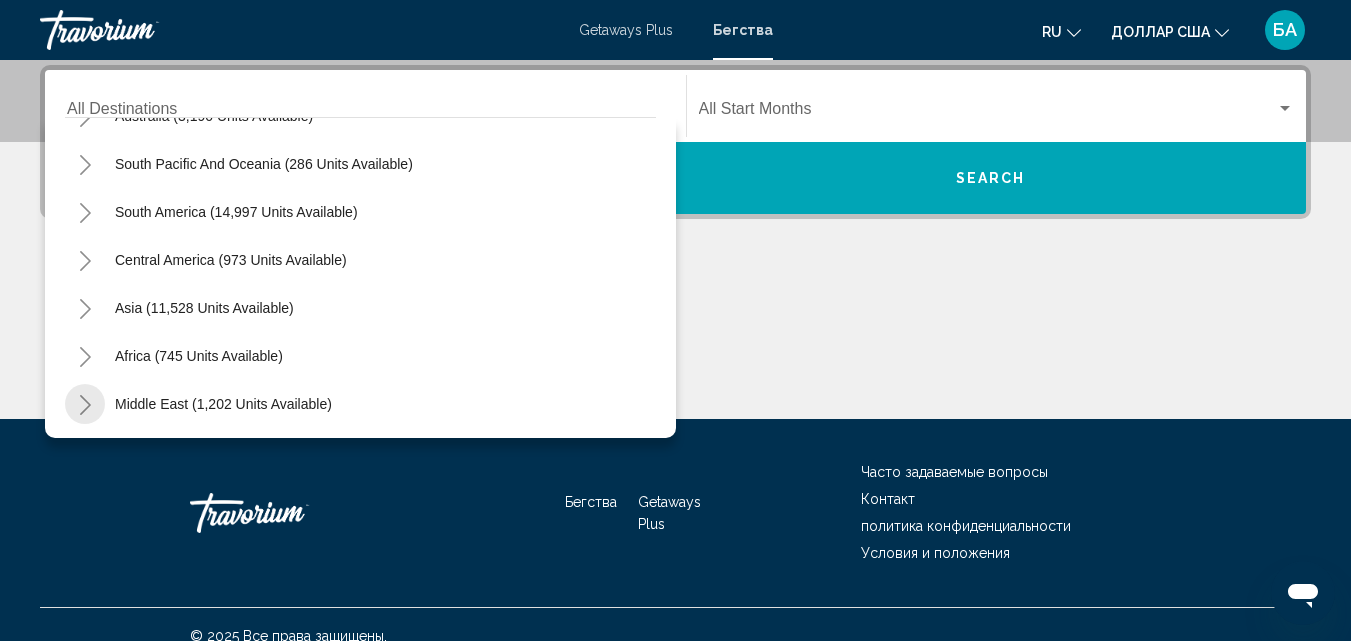 click 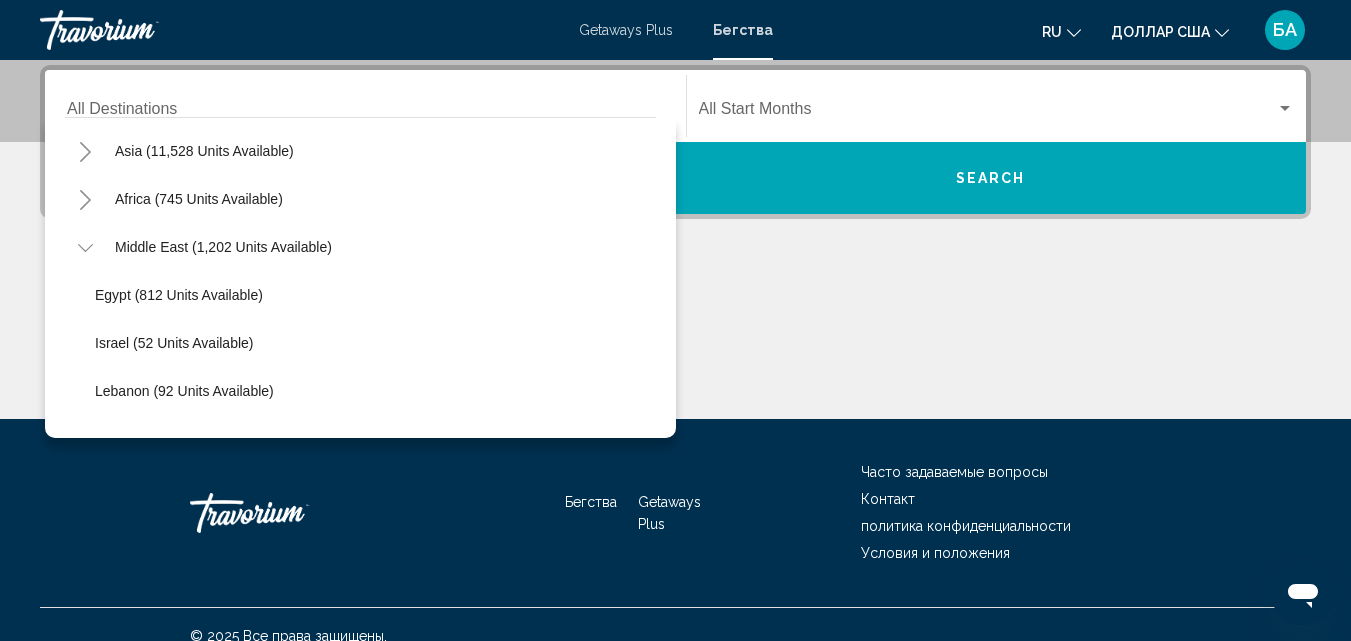 scroll, scrollTop: 516, scrollLeft: 0, axis: vertical 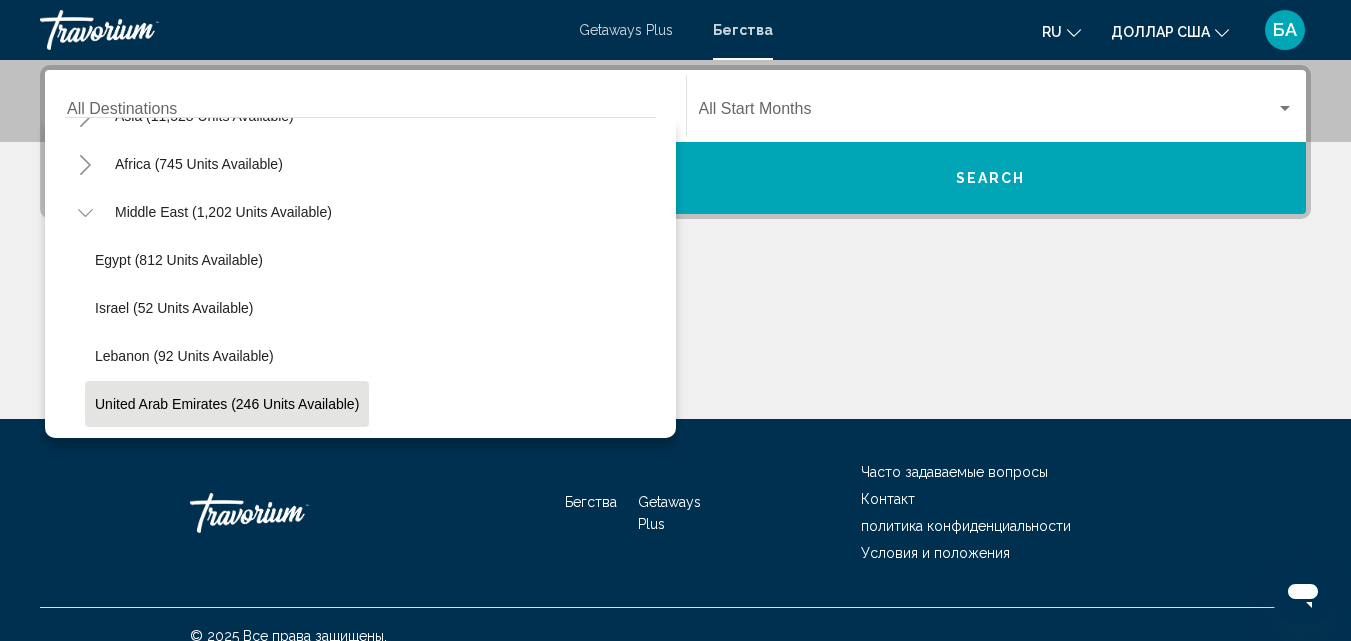 click on "United Arab Emirates (246 units available)" 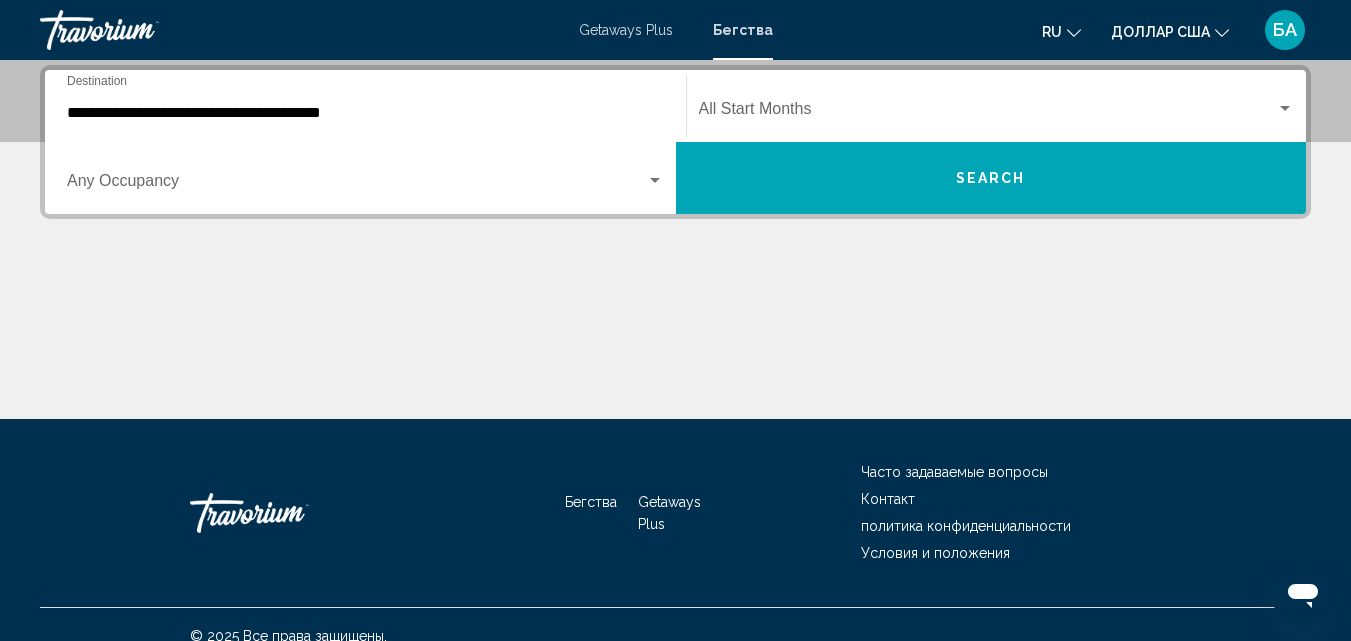 click on "Start Month All Start Months" 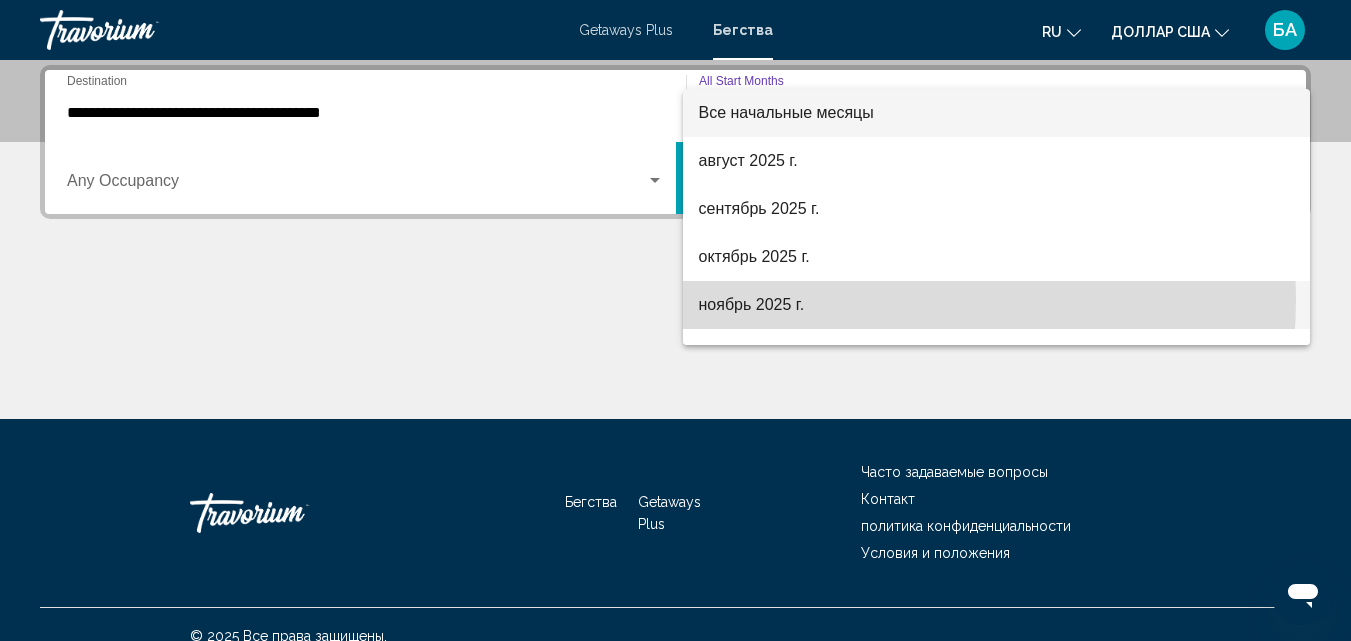 click on "ноябрь 2025 г." at bounding box center [997, 305] 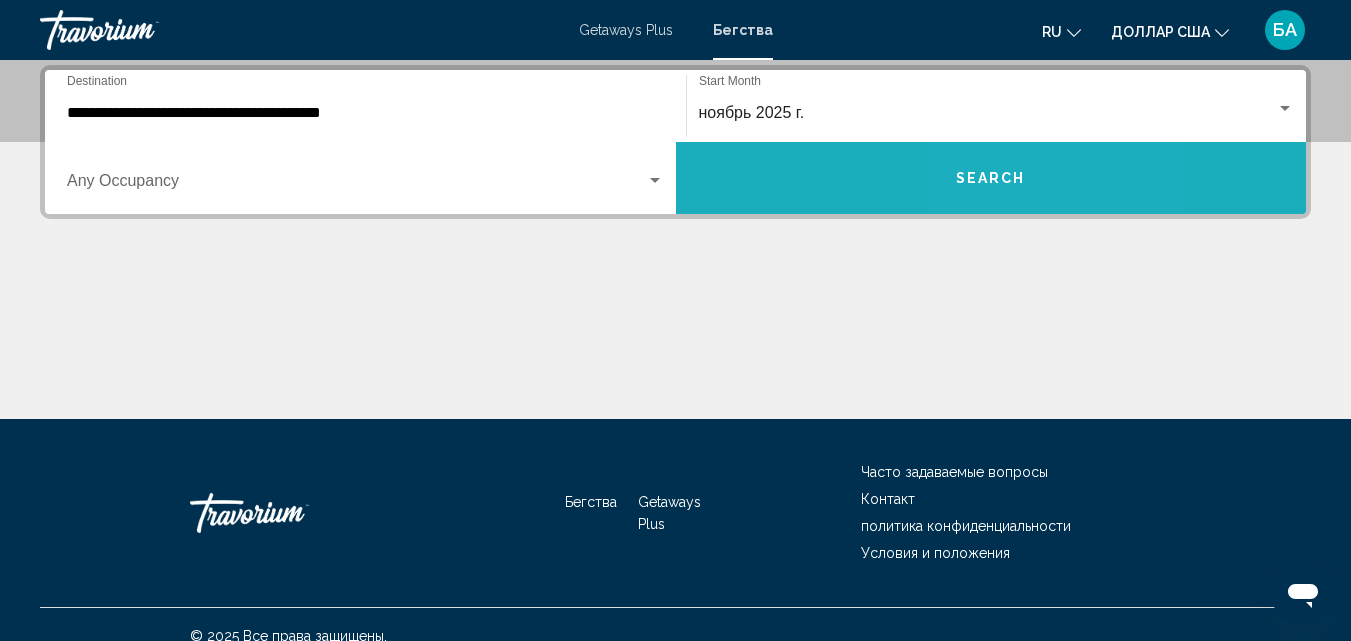 click on "Search" at bounding box center (991, 178) 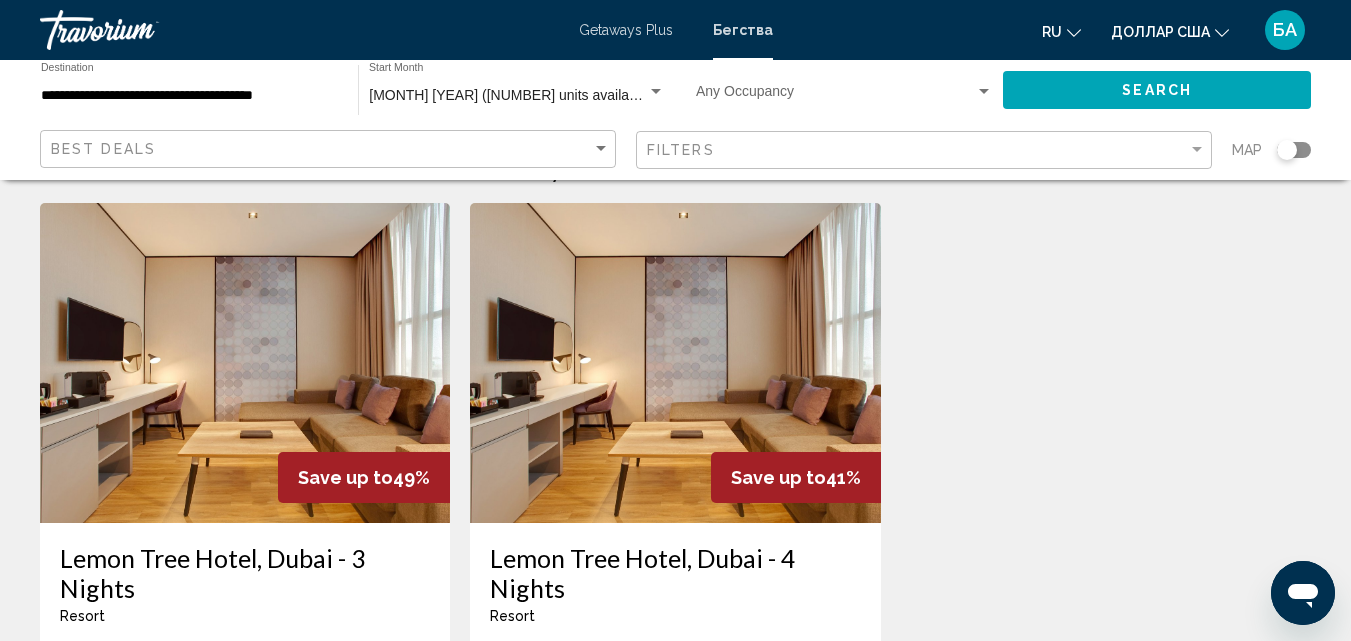 scroll, scrollTop: 65, scrollLeft: 0, axis: vertical 